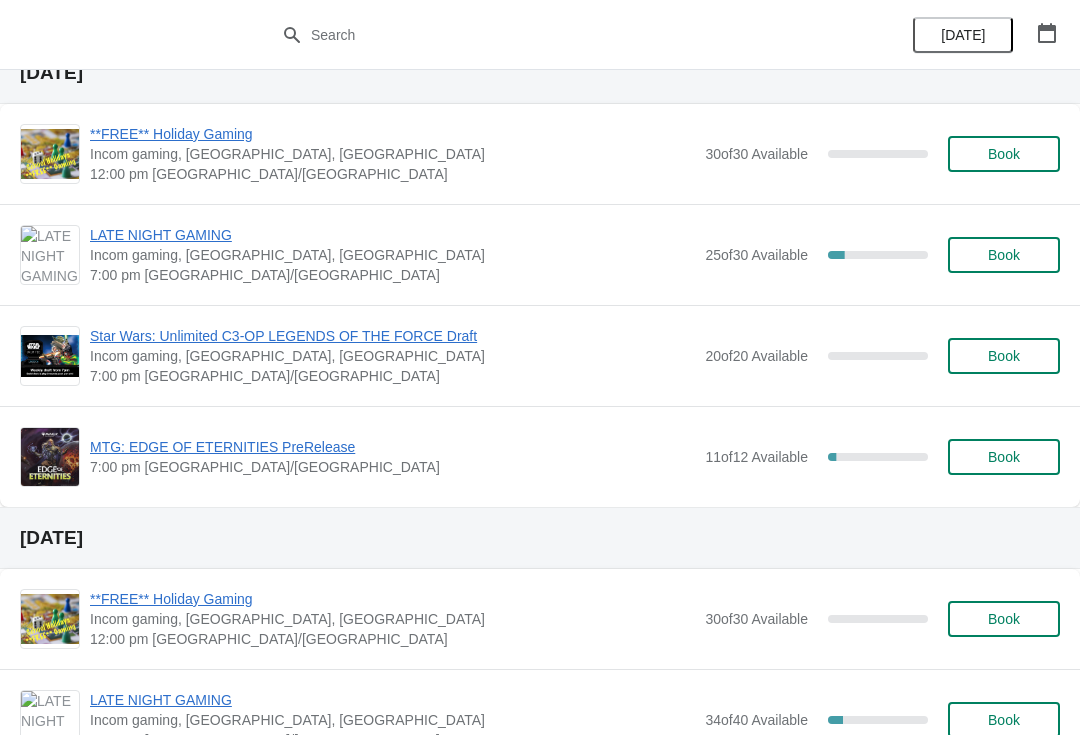 scroll, scrollTop: 245, scrollLeft: 0, axis: vertical 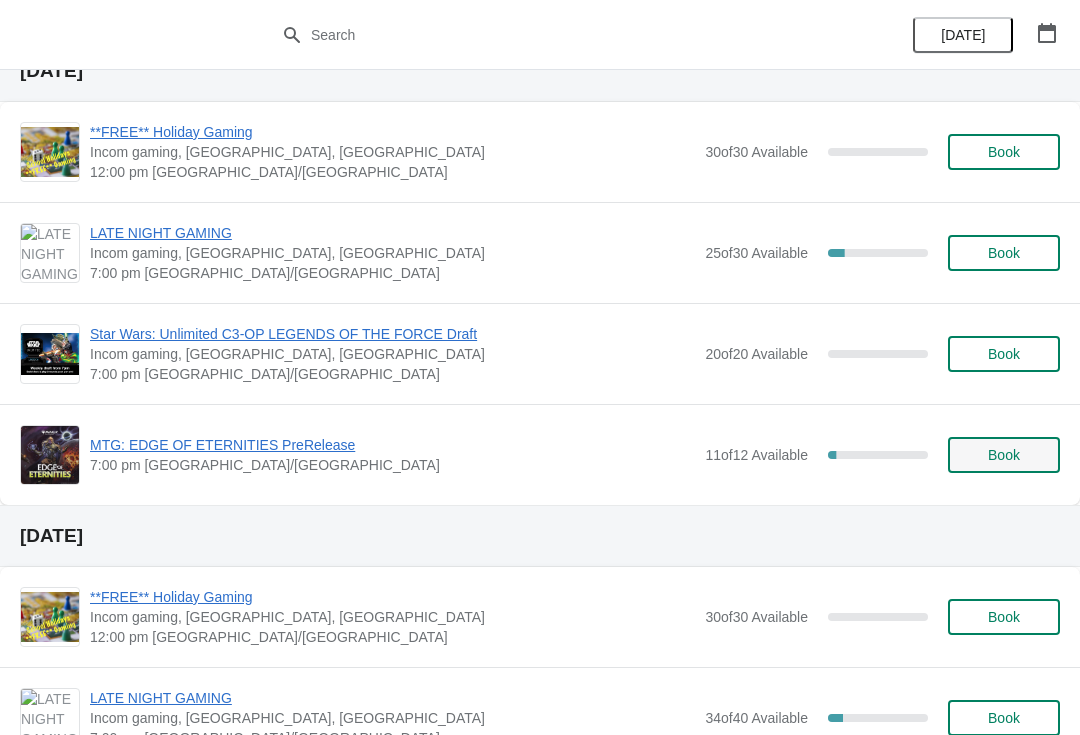 click on "Book" at bounding box center (1004, 455) 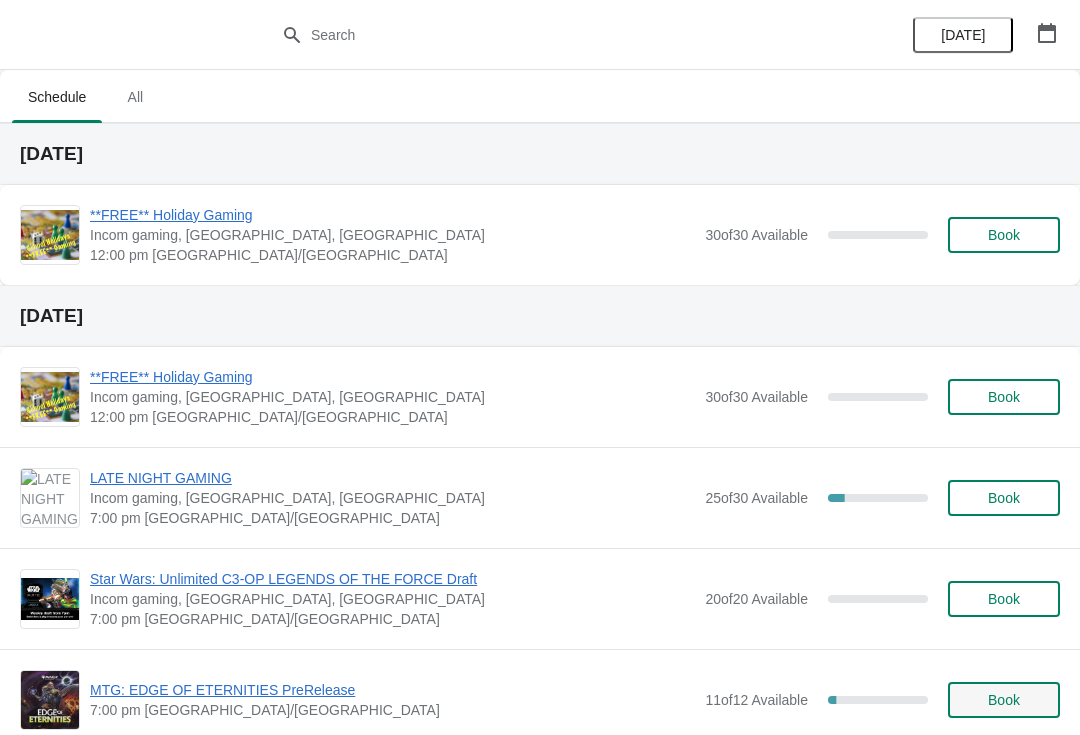 scroll, scrollTop: 245, scrollLeft: 0, axis: vertical 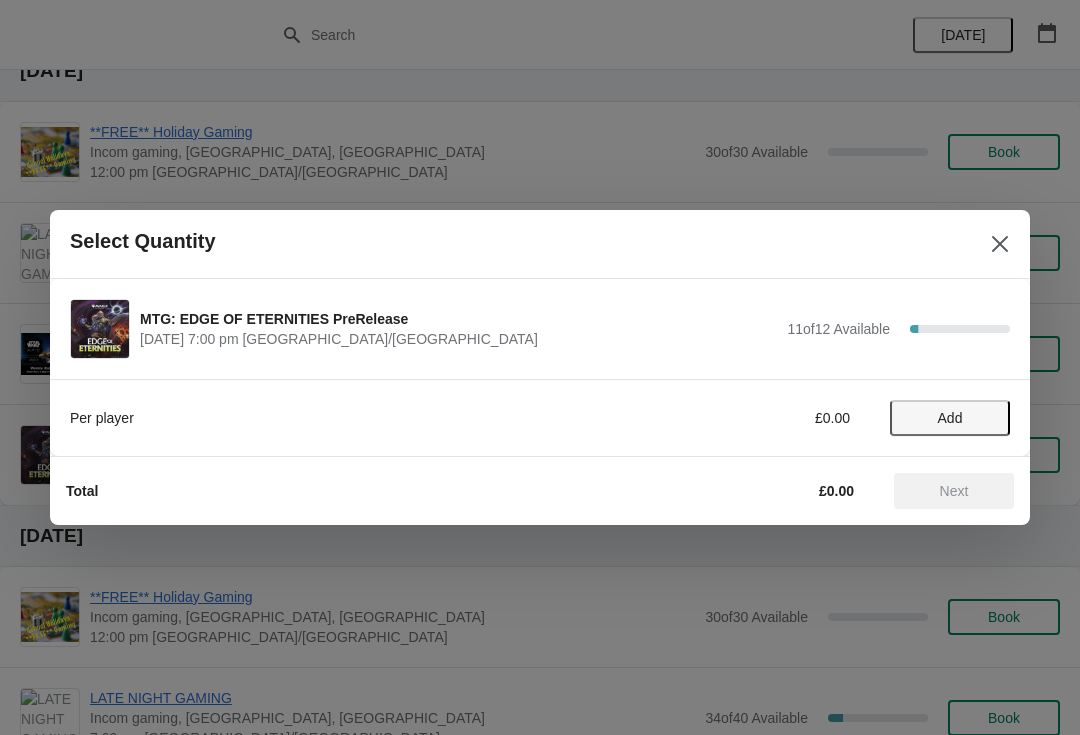 click on "Add" at bounding box center (950, 418) 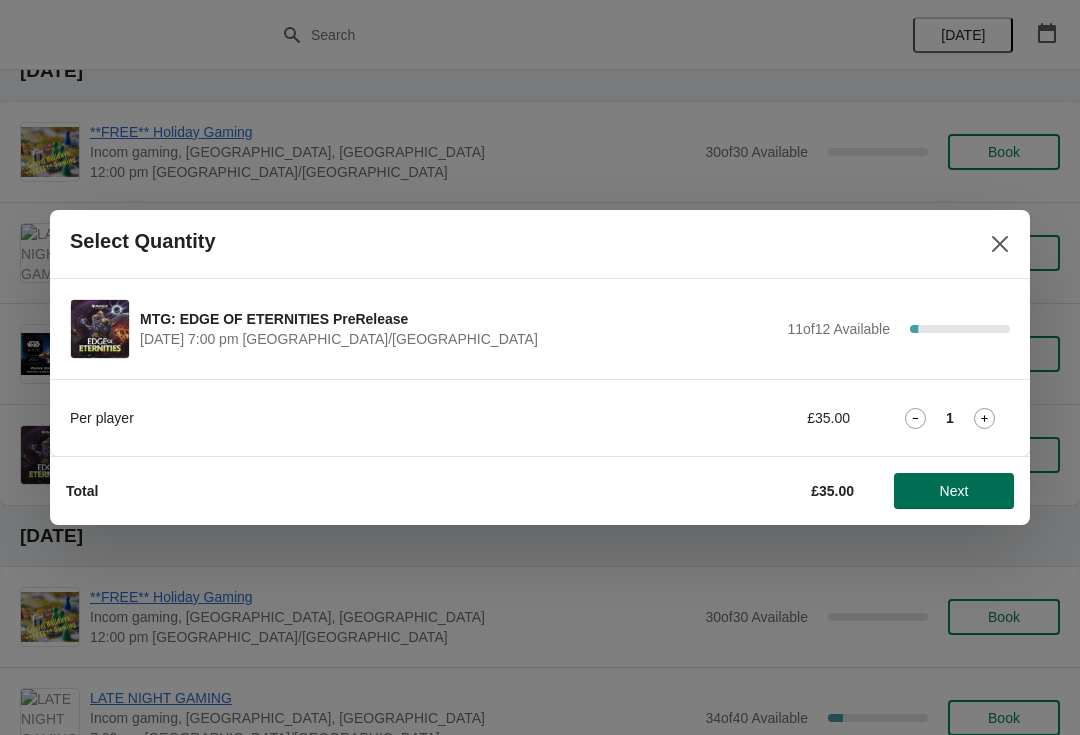 click on "Next" at bounding box center [954, 491] 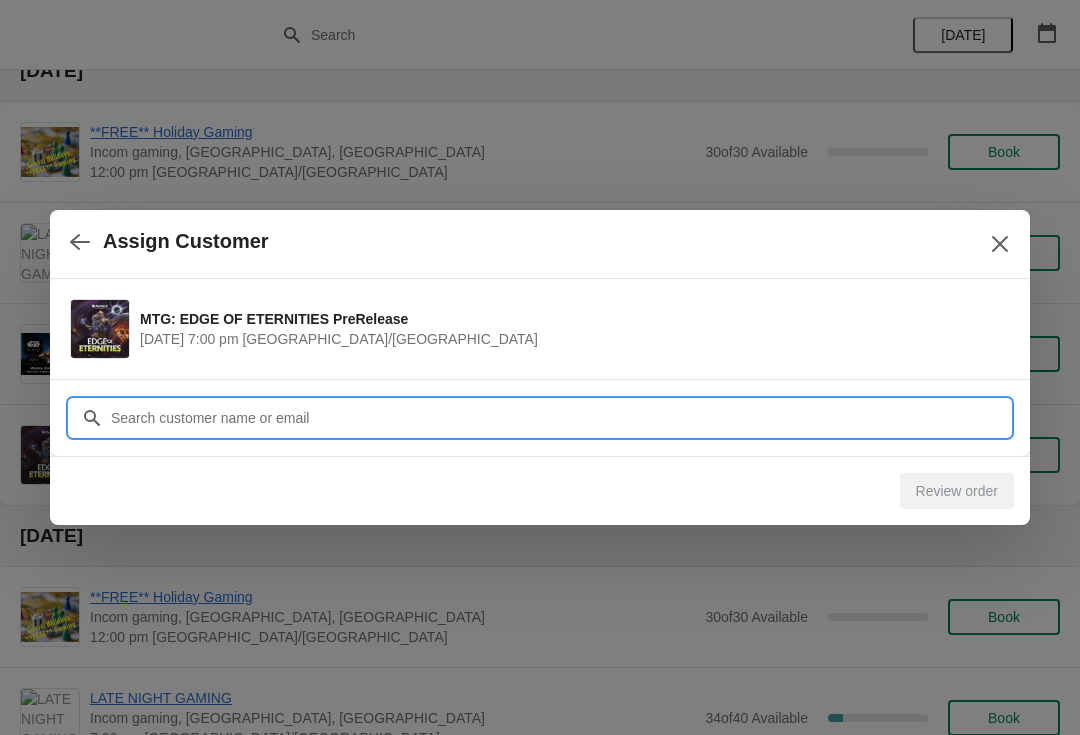 click on "Customer" at bounding box center [560, 418] 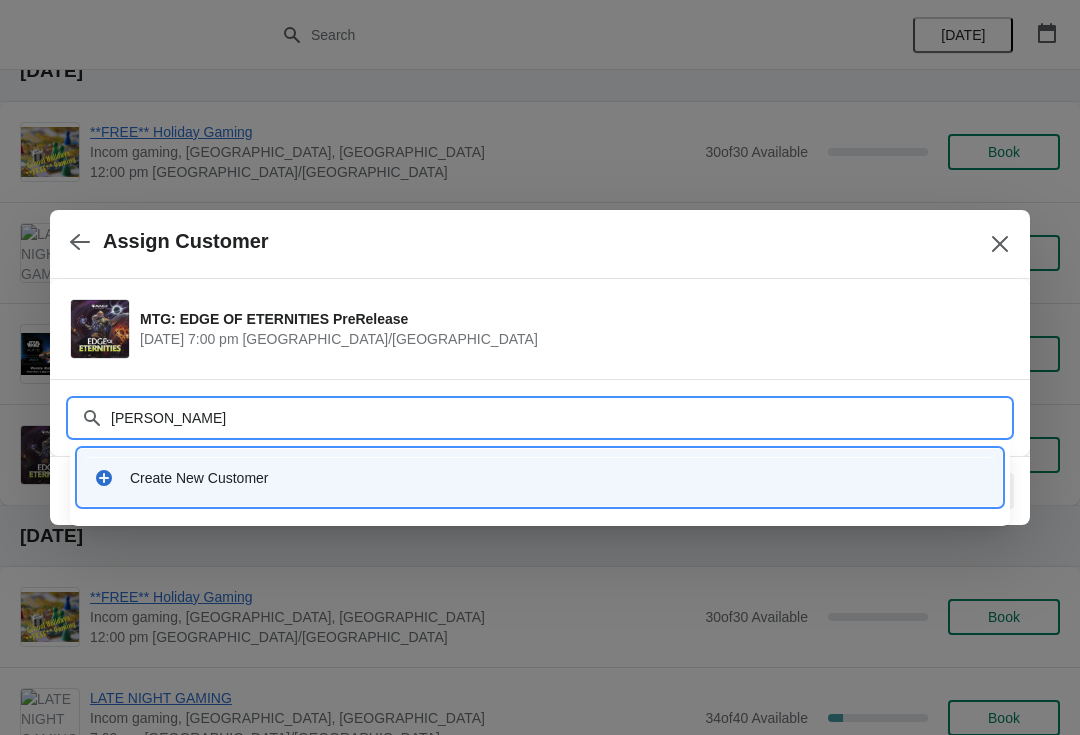 click on "Sam jackson" at bounding box center [540, 418] 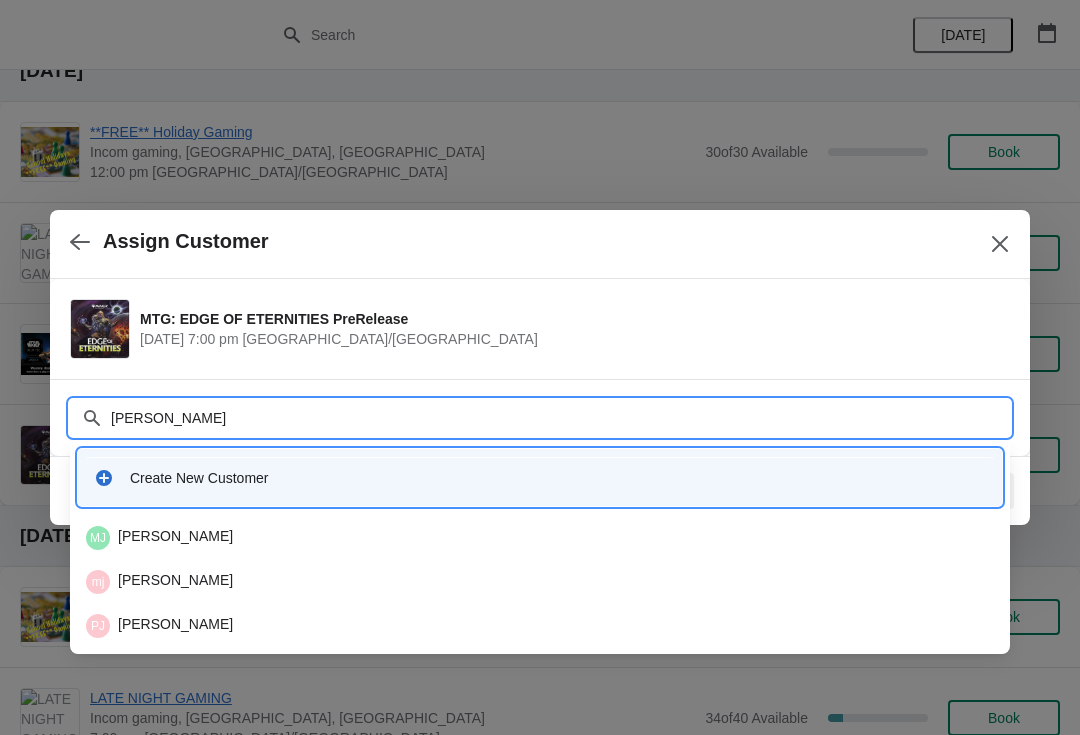 click on "Jackson" at bounding box center (560, 418) 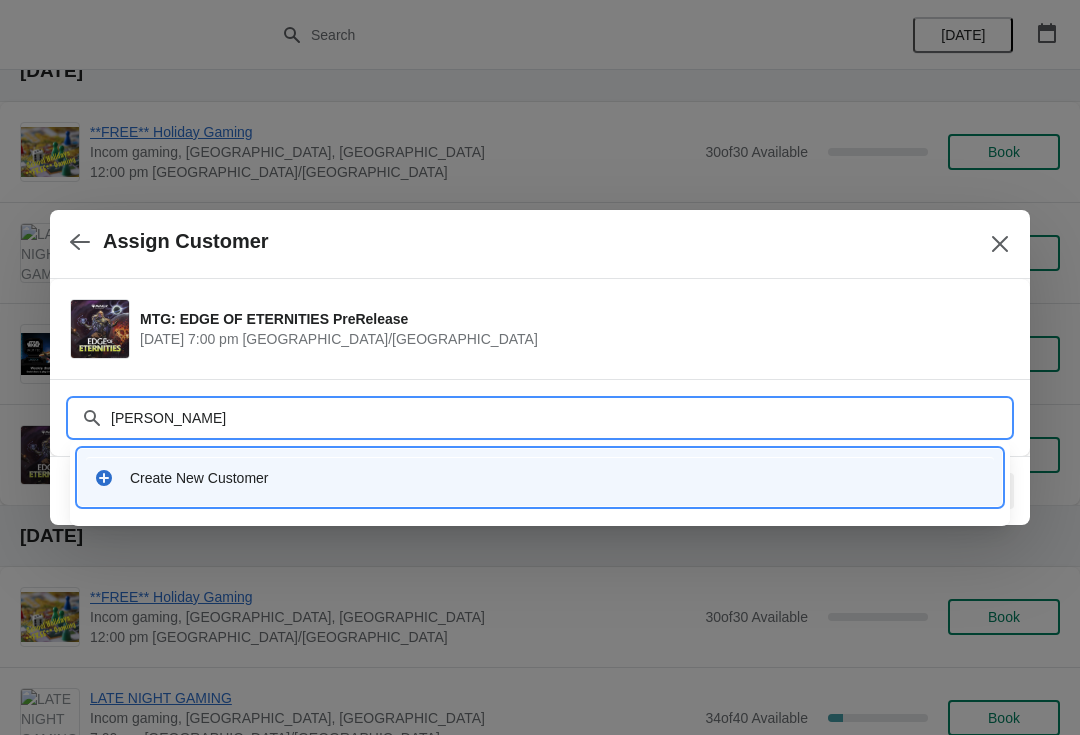 click 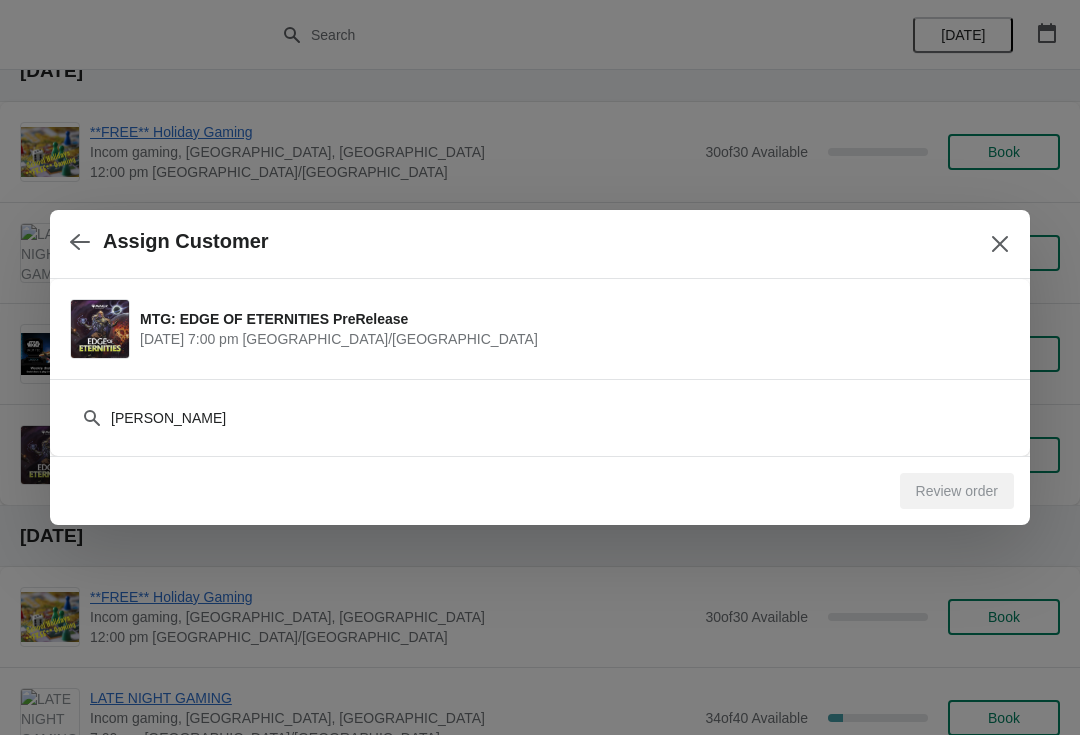 click on "Samuel Jackson" at bounding box center [540, 418] 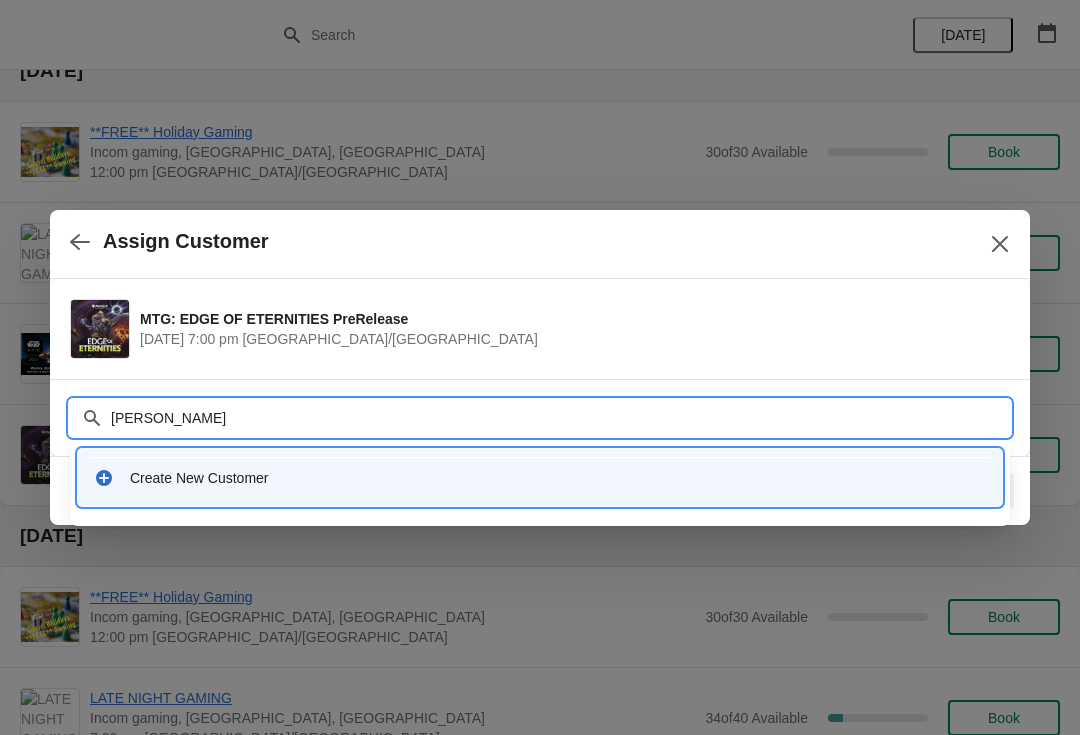 click on "Samuel Jackson" at bounding box center (540, 418) 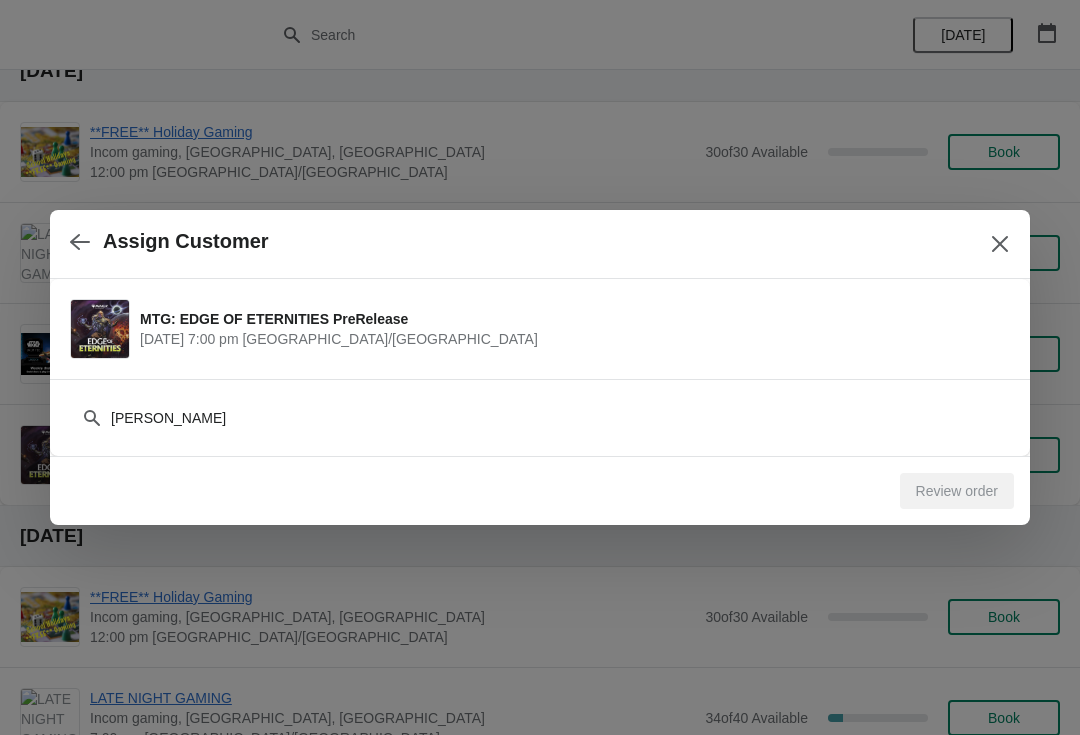 click on "Samuel Jackson" at bounding box center (540, 418) 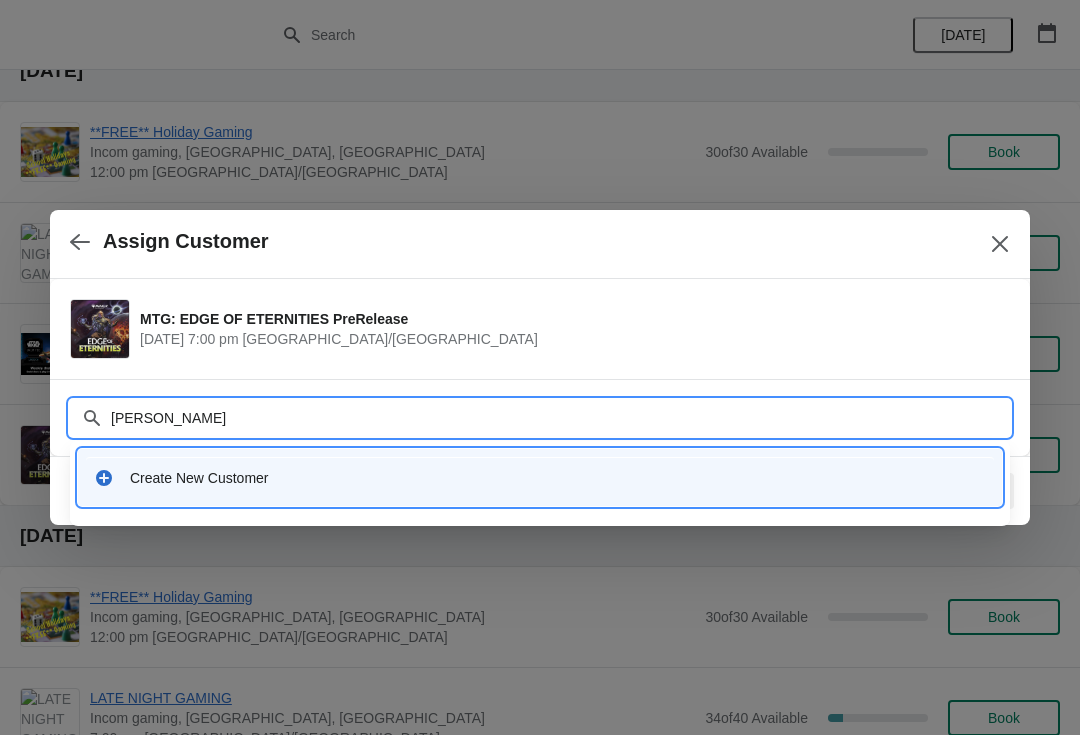 click on "Samuel Jackson" at bounding box center [560, 418] 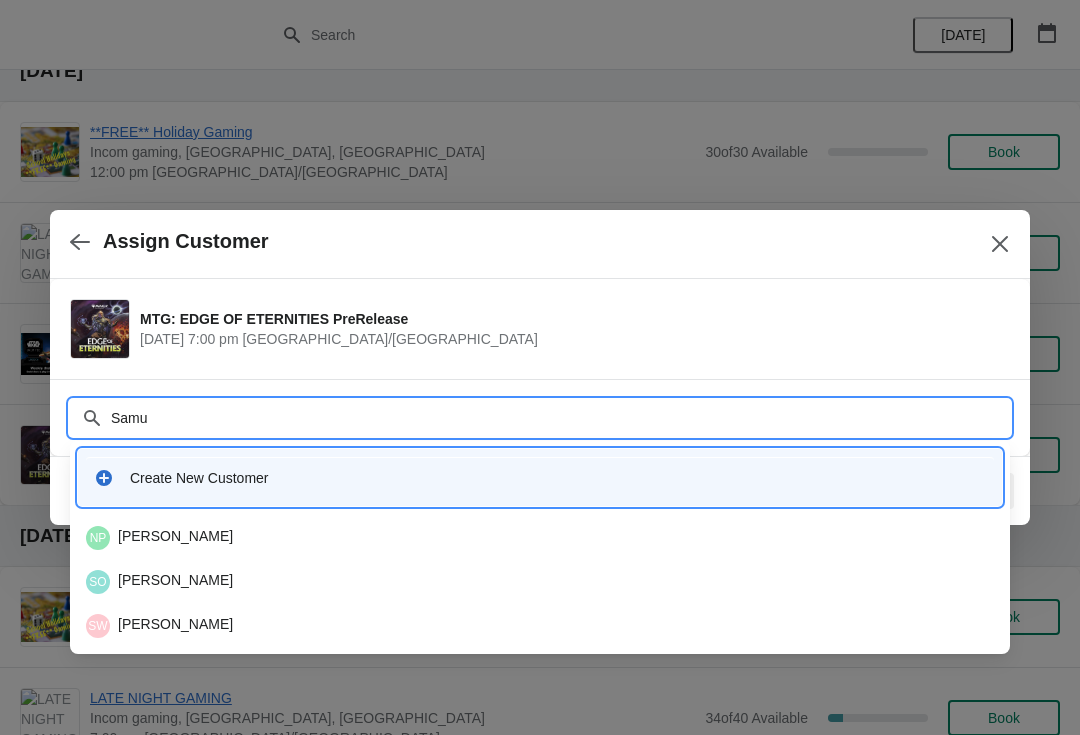 click on "Samu" at bounding box center [560, 418] 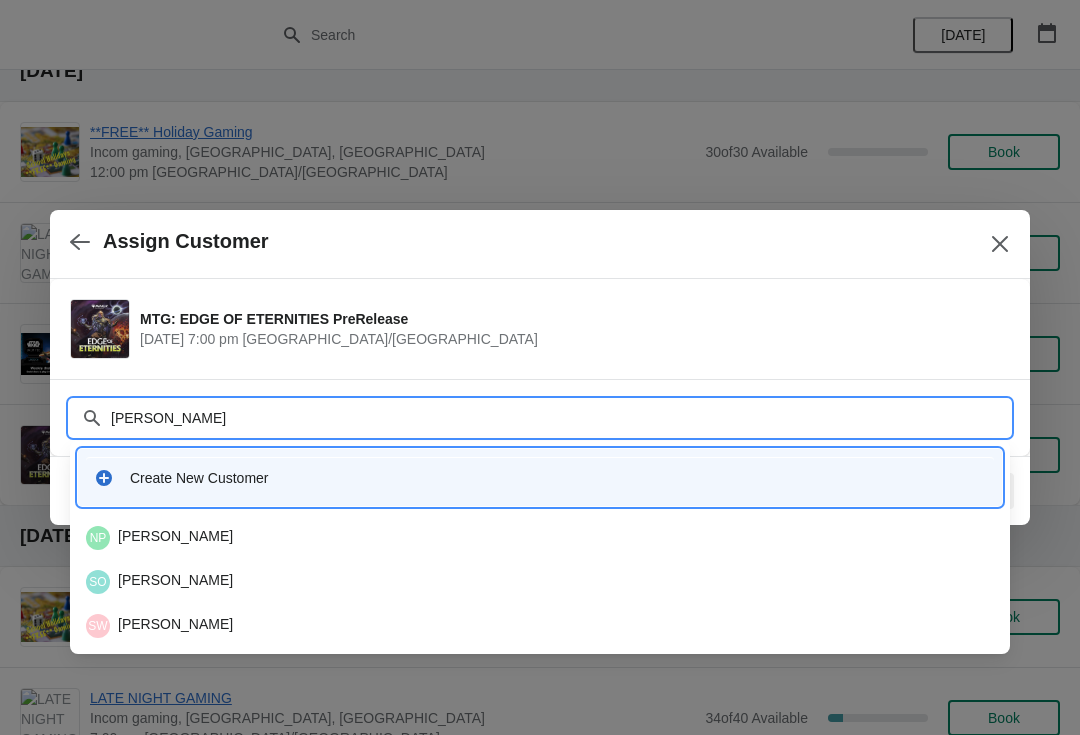 click on "Customer Samuel" at bounding box center [540, 408] 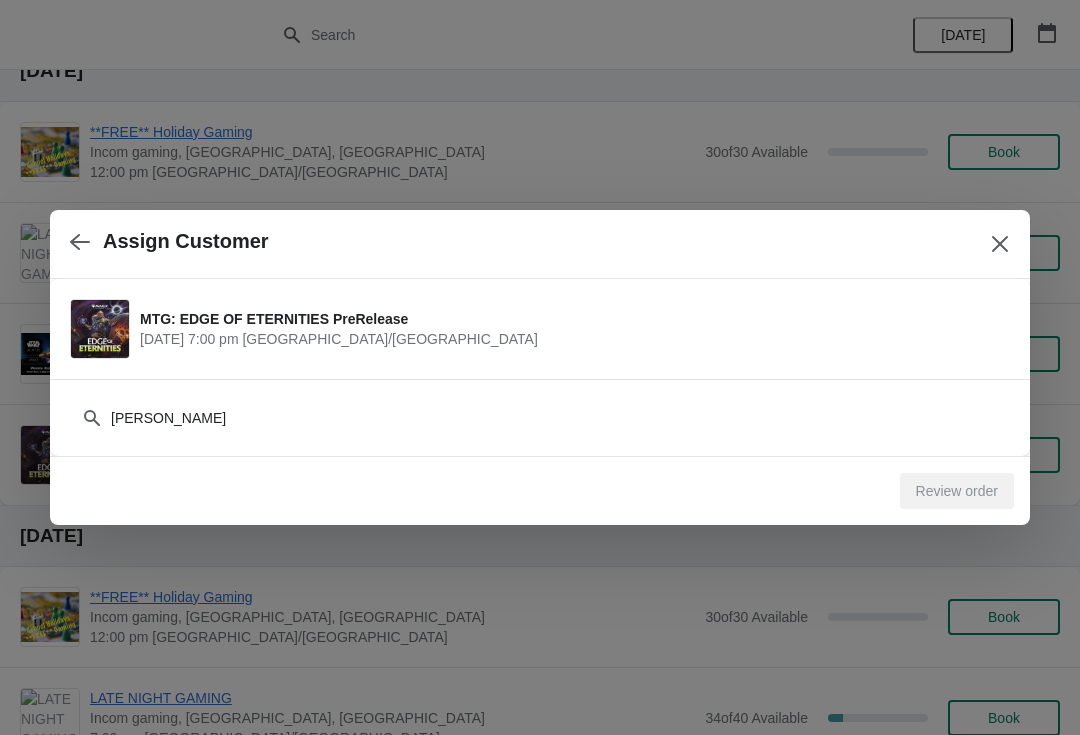 click on "[PERSON_NAME]" at bounding box center (540, 418) 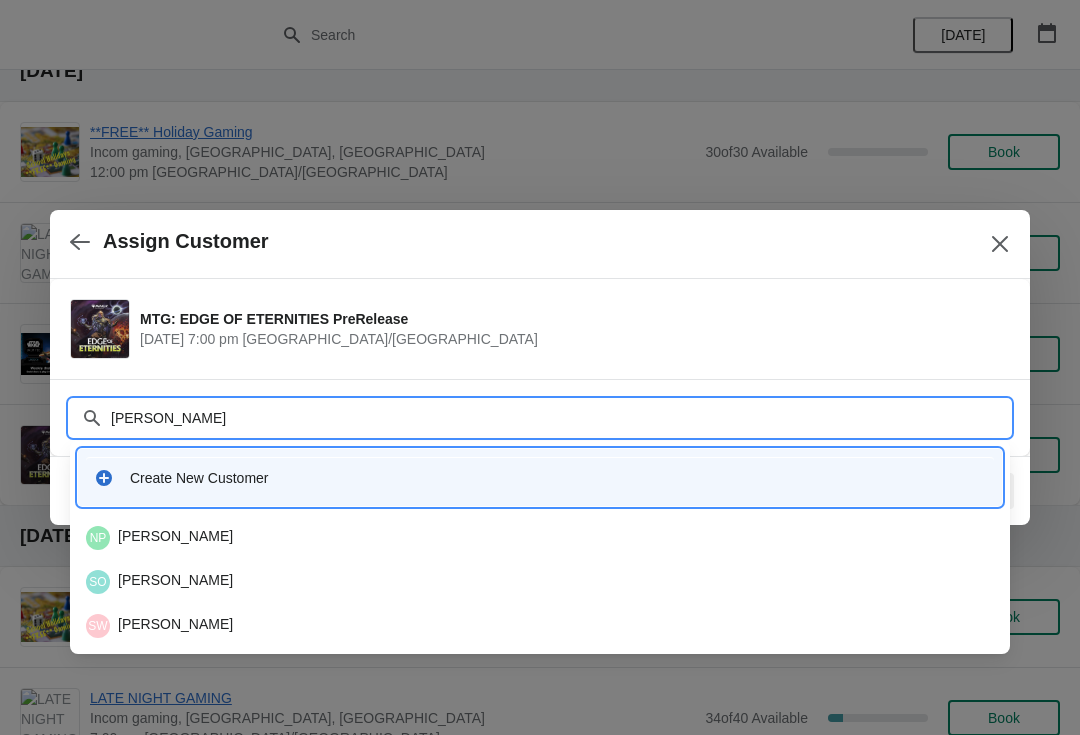click on "Customer Samuel" at bounding box center [540, 408] 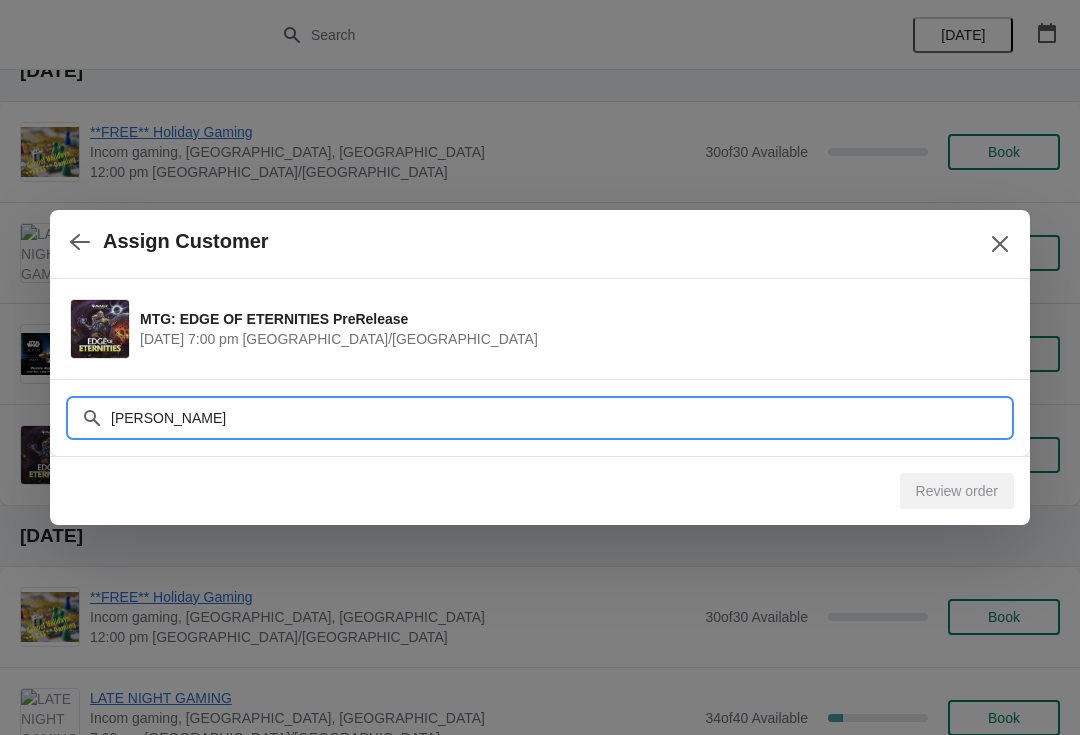click on "[PERSON_NAME]" at bounding box center [560, 418] 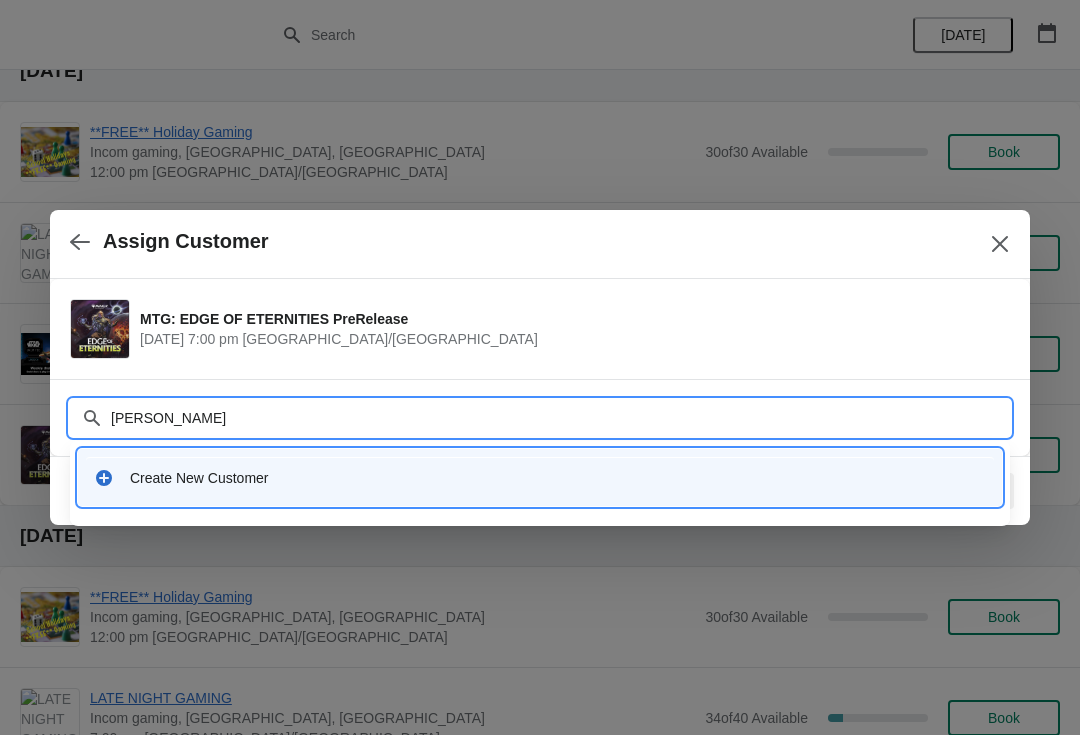 click 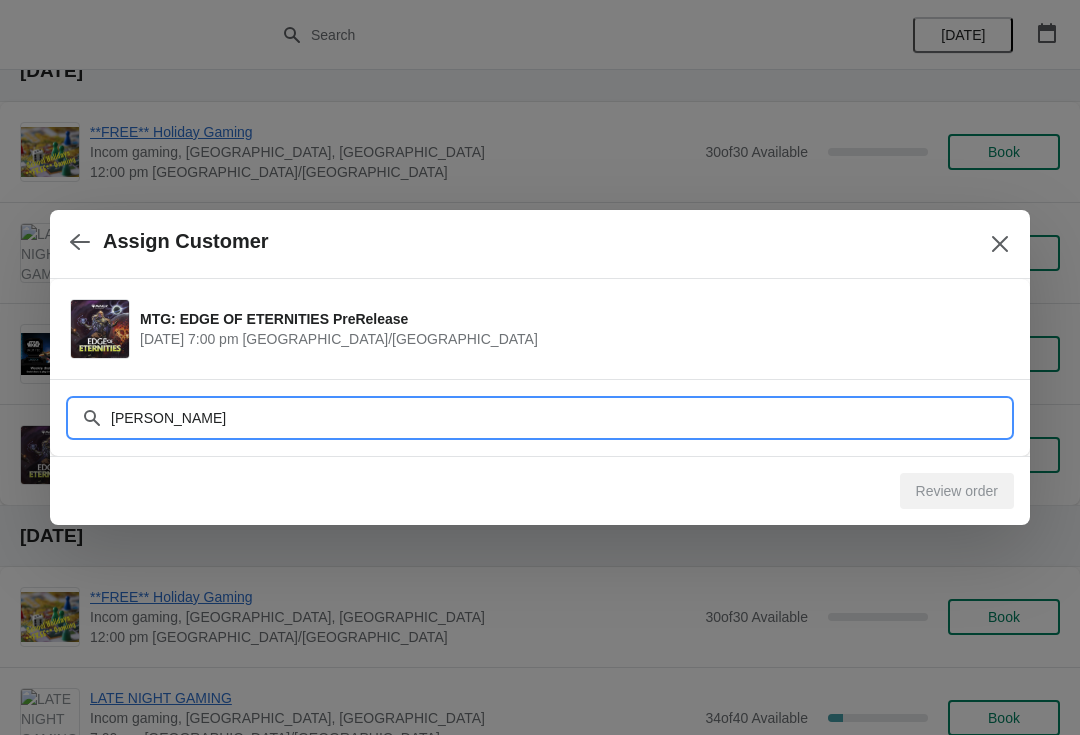 click on "Samuel Jack" at bounding box center [560, 418] 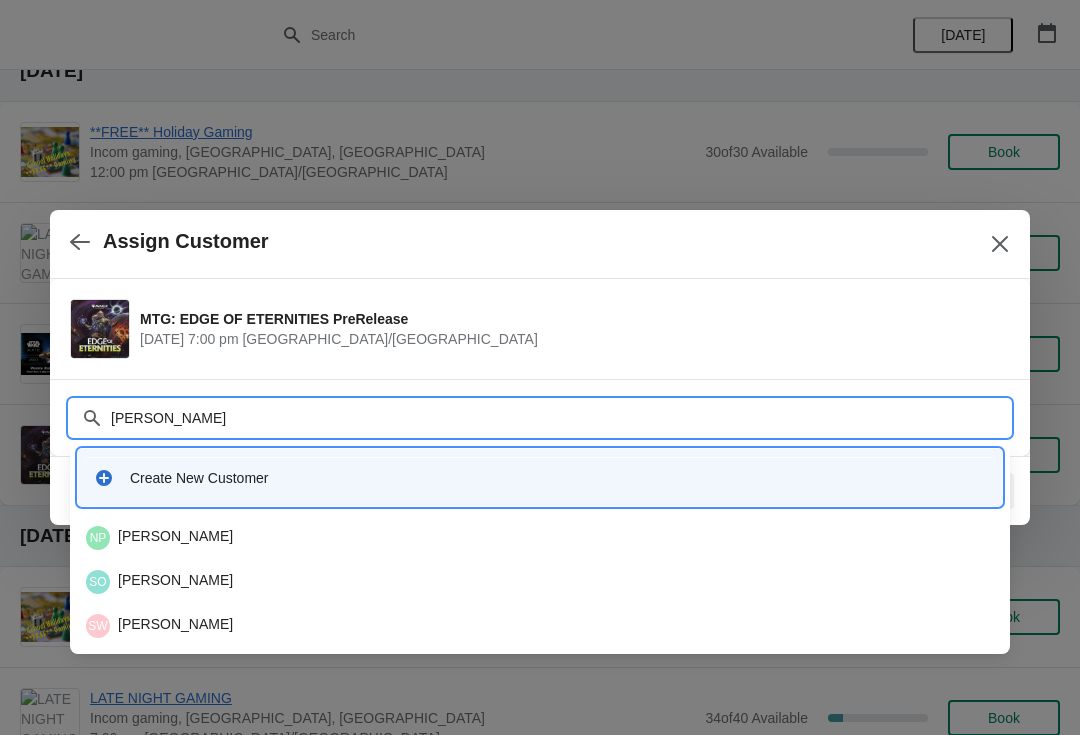 click on "[PERSON_NAME]" at bounding box center [560, 418] 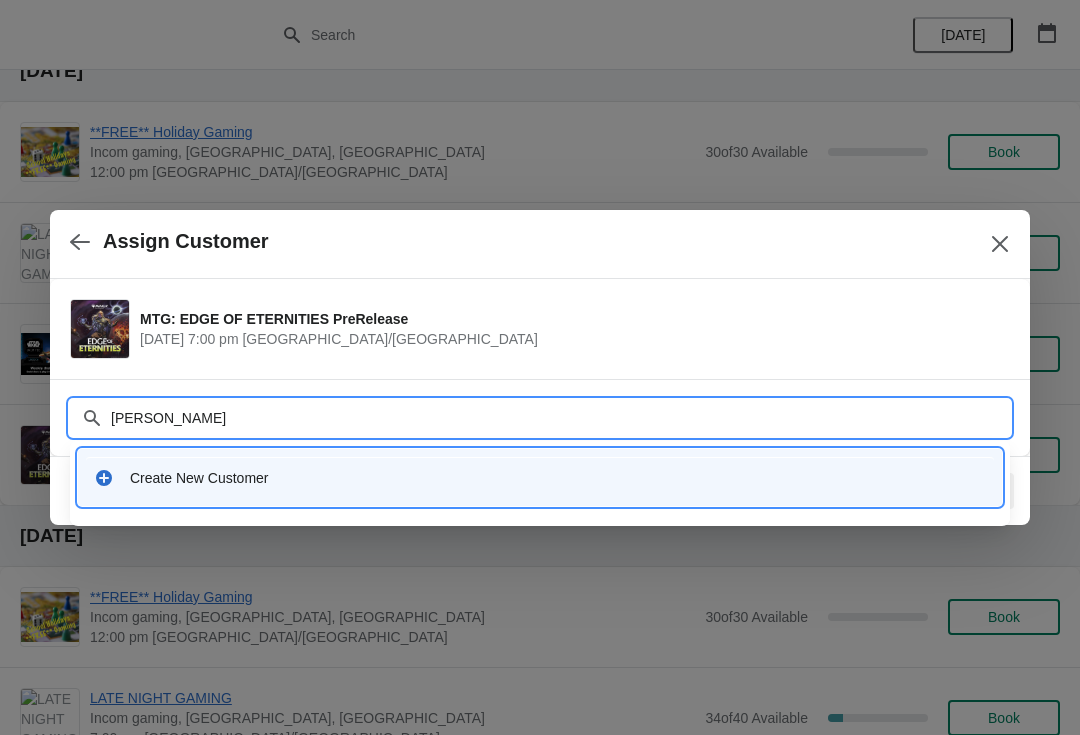 click on "Customer Samuel Jackson" at bounding box center (540, 417) 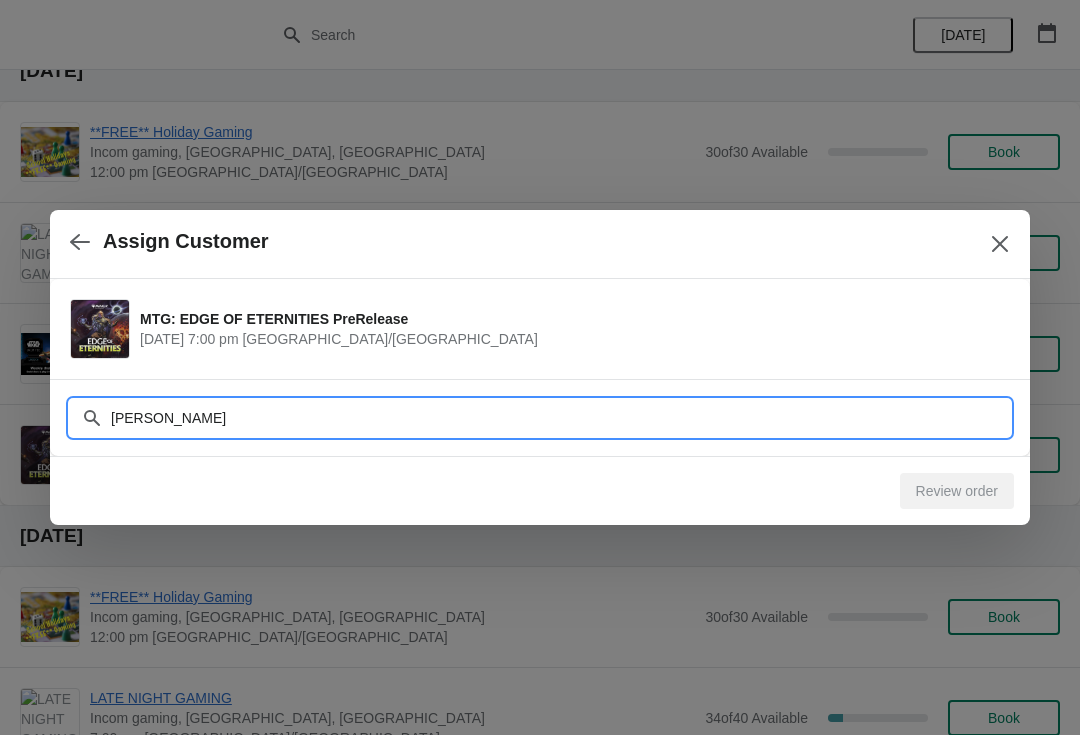 click on "Samuel Jackson" at bounding box center [560, 418] 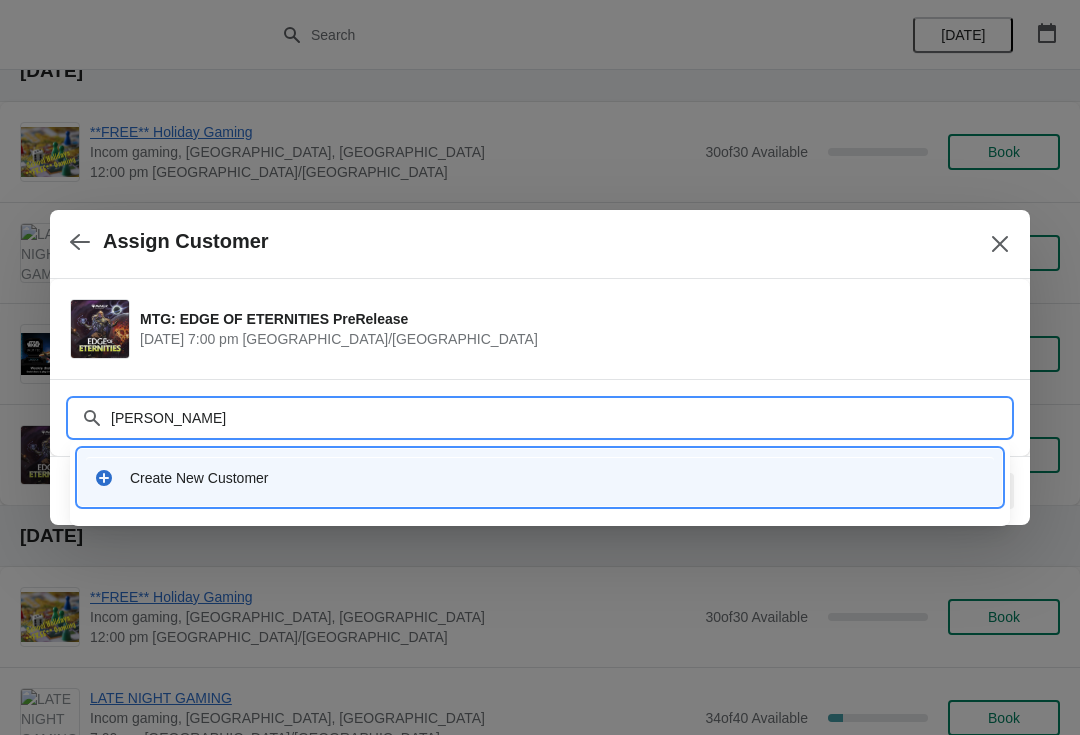 click on "Samuel Jackson" at bounding box center (560, 418) 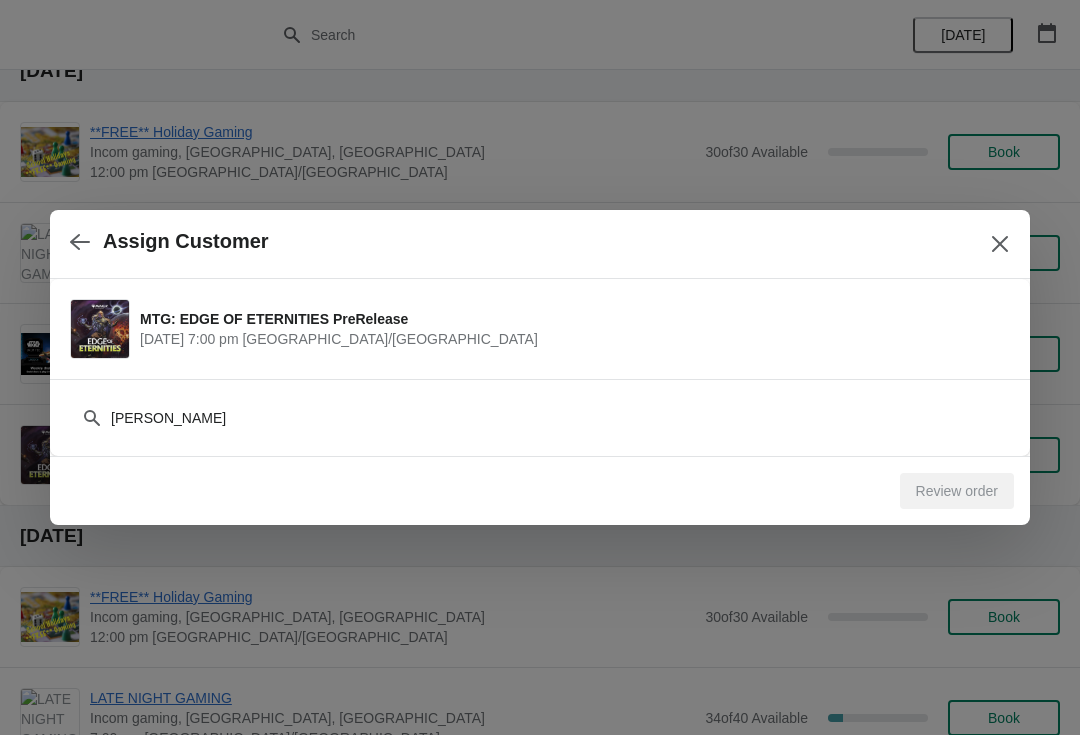 click 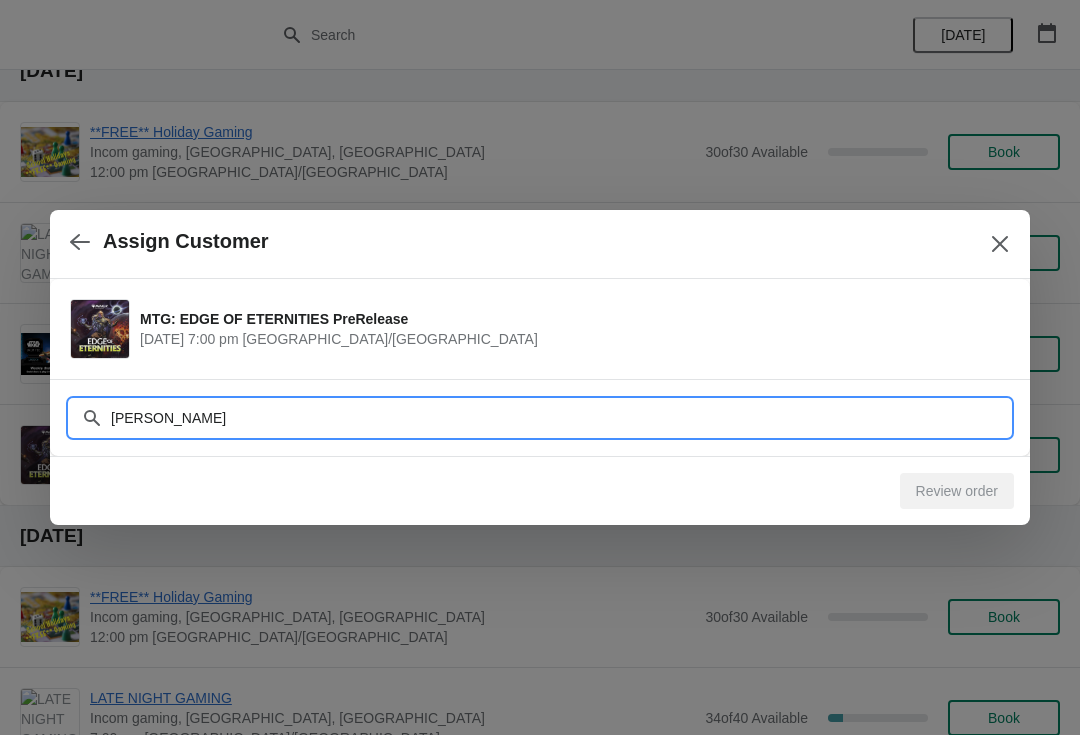 click on "Jackson" at bounding box center [560, 418] 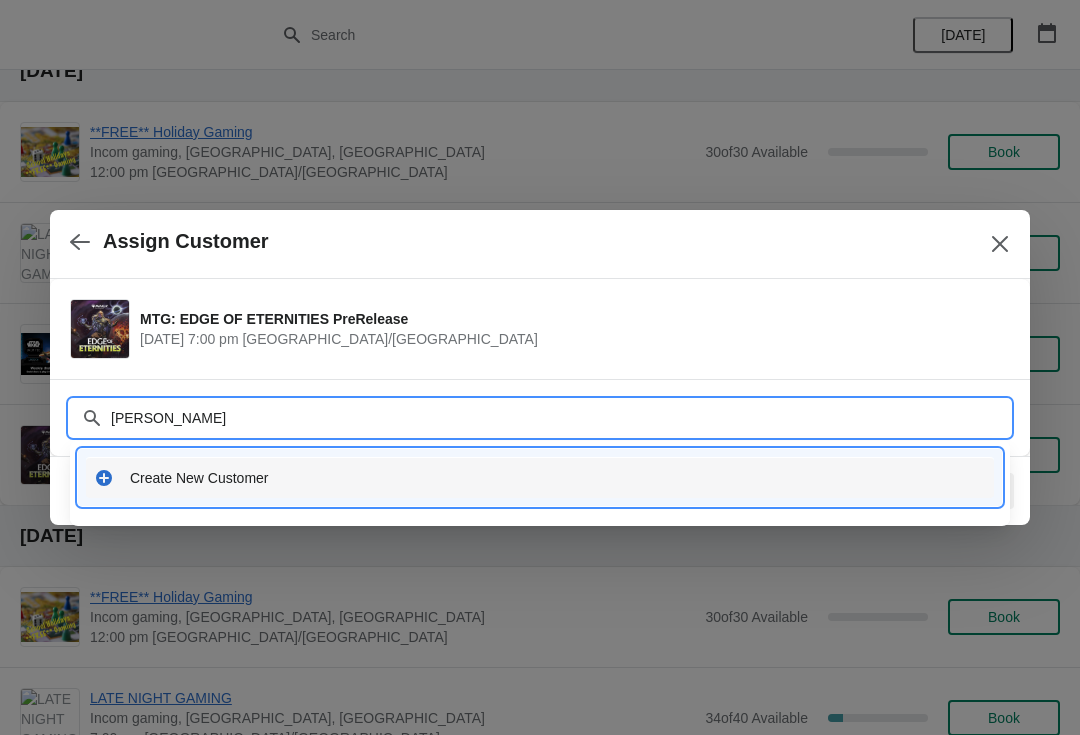 click on "Create New Customer" at bounding box center (558, 478) 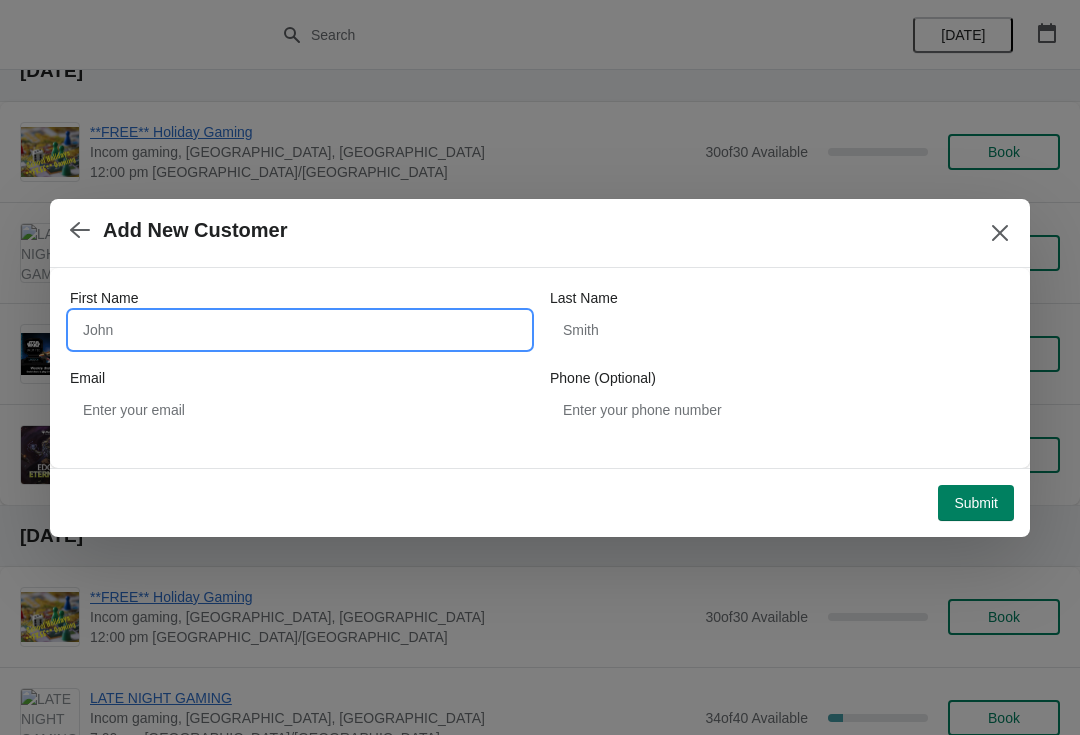 click on "First Name" at bounding box center (300, 330) 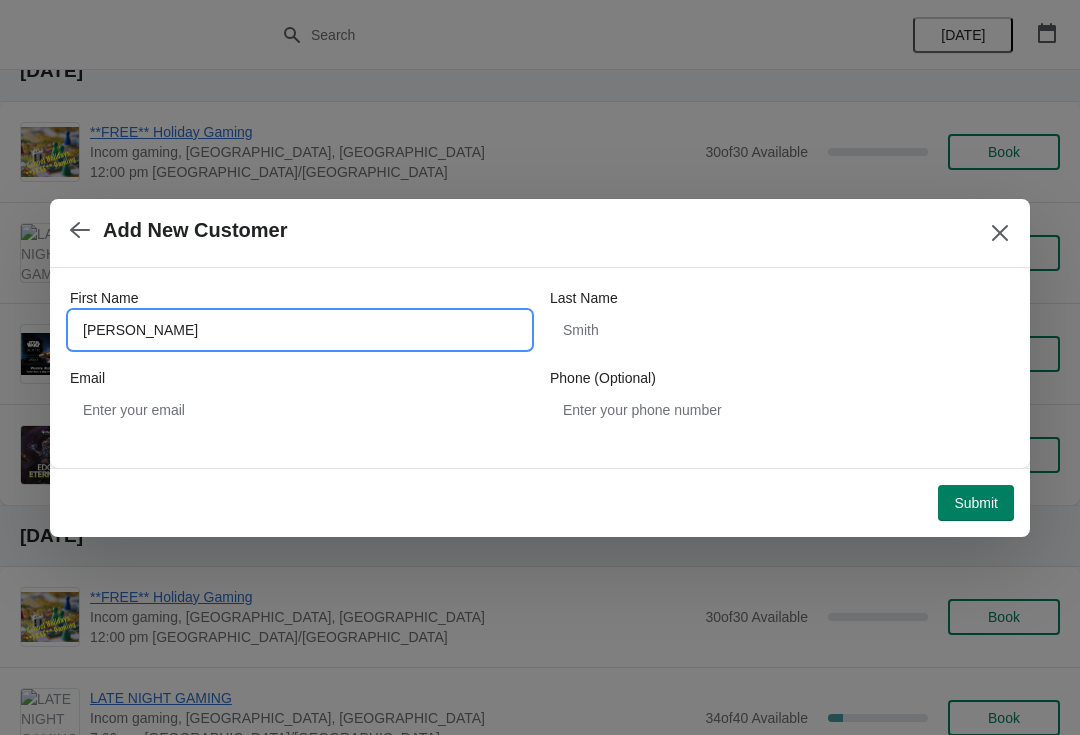 type on "[PERSON_NAME]" 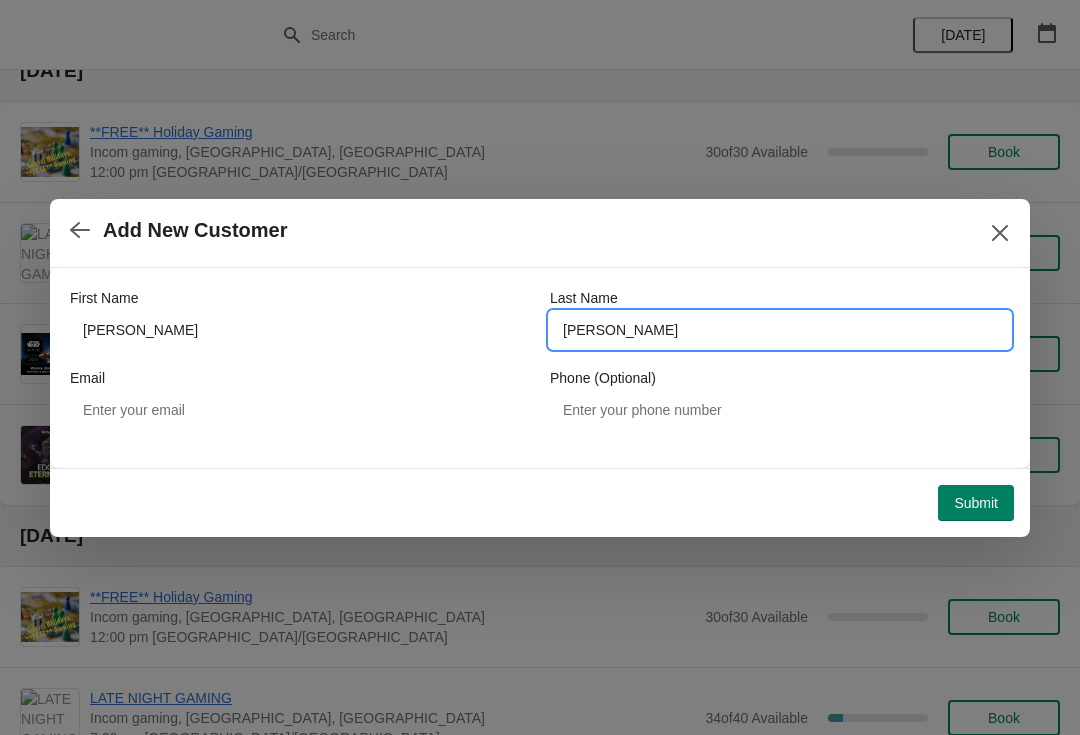 type on "Jackson" 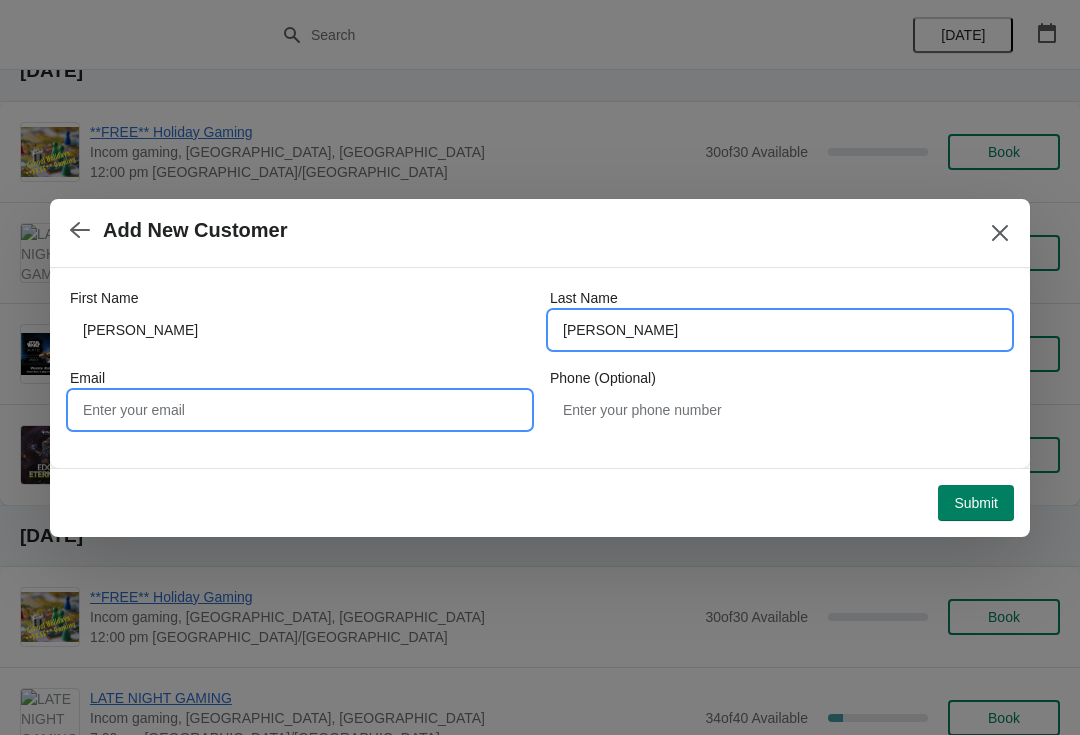 click on "Email" at bounding box center [300, 410] 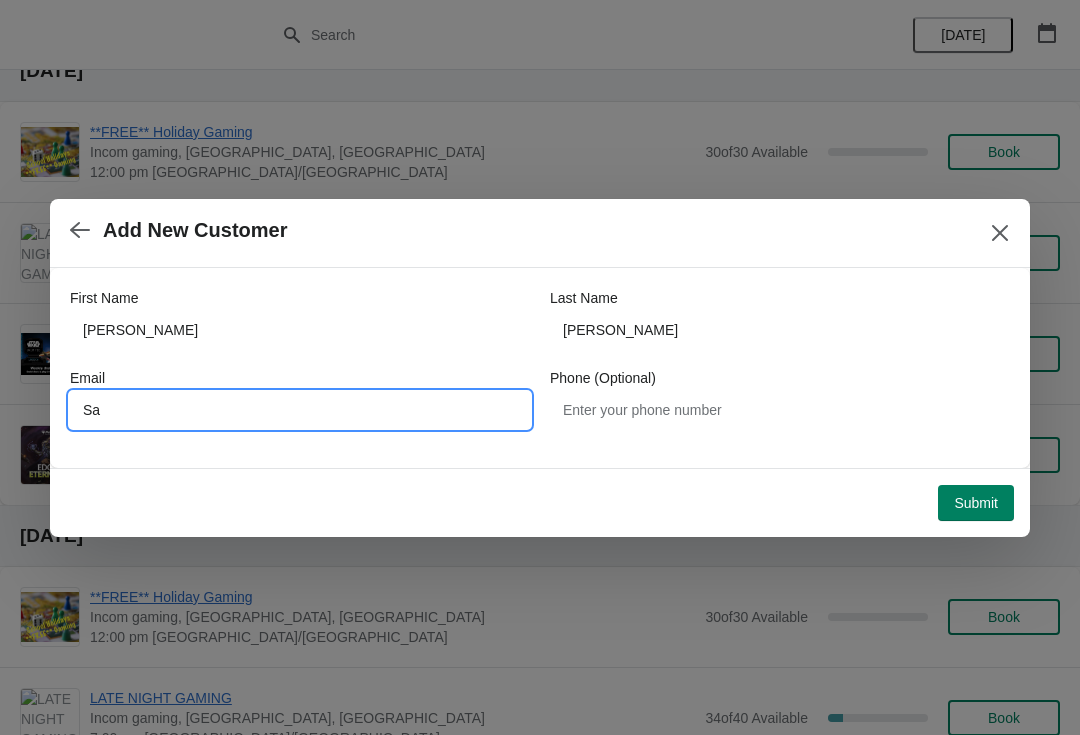 type on "S" 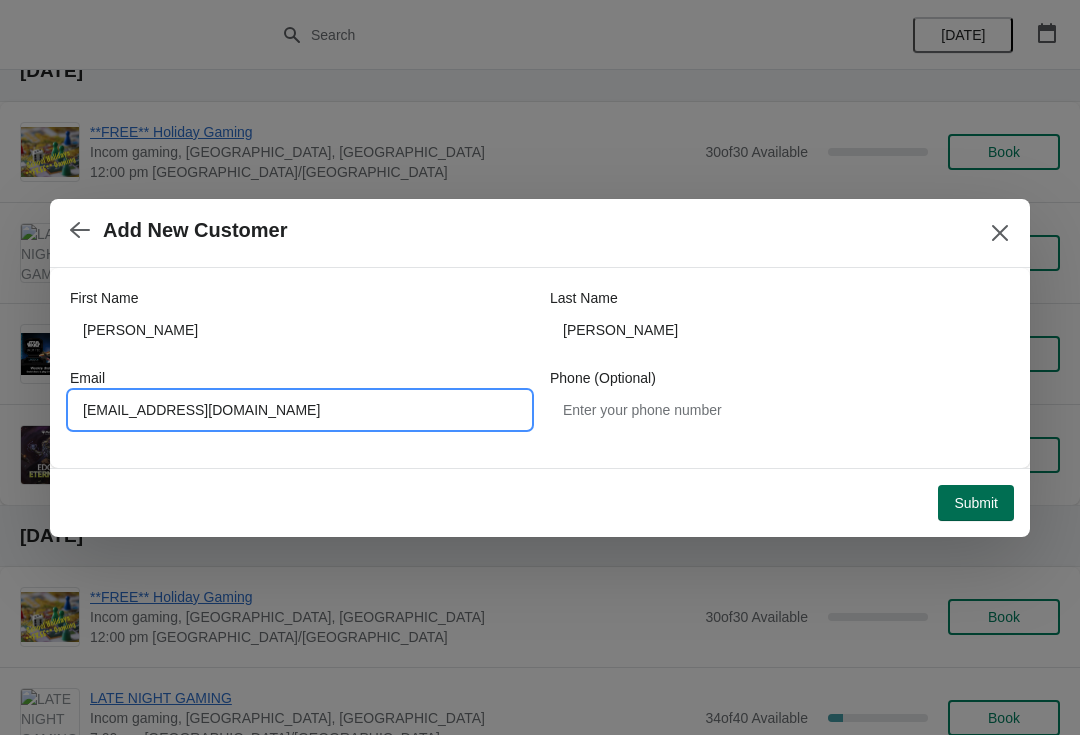 type on "samsjackson529@aol.co.uk" 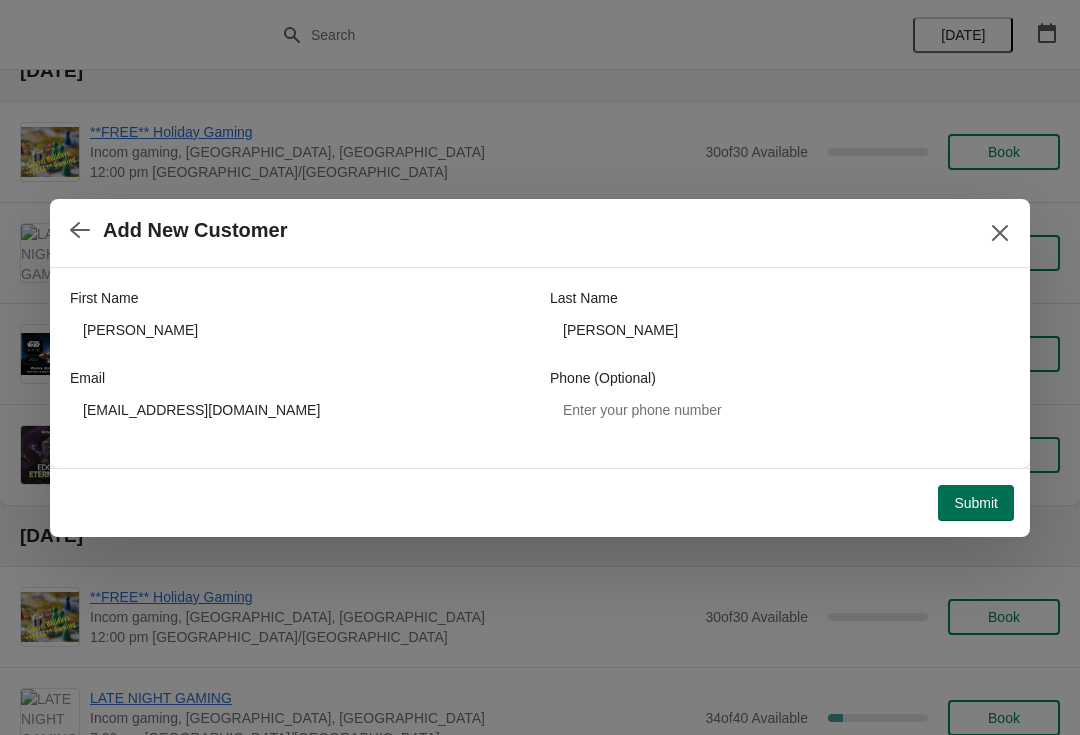 click on "Submit" at bounding box center (976, 503) 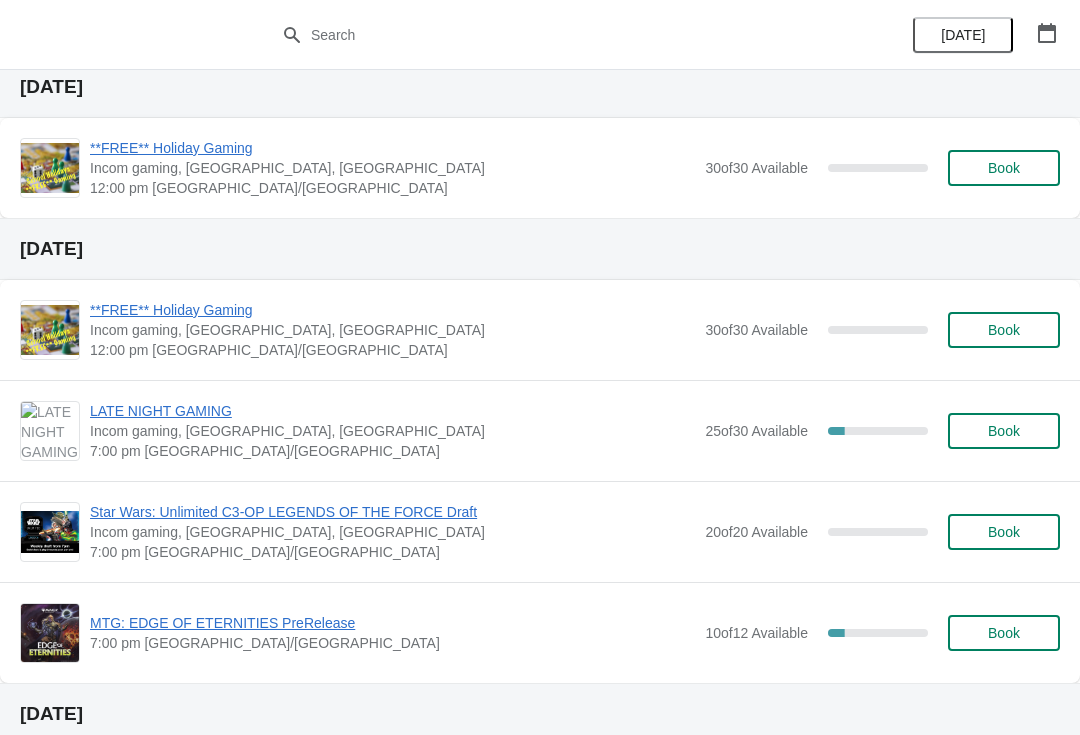 scroll, scrollTop: 66, scrollLeft: 0, axis: vertical 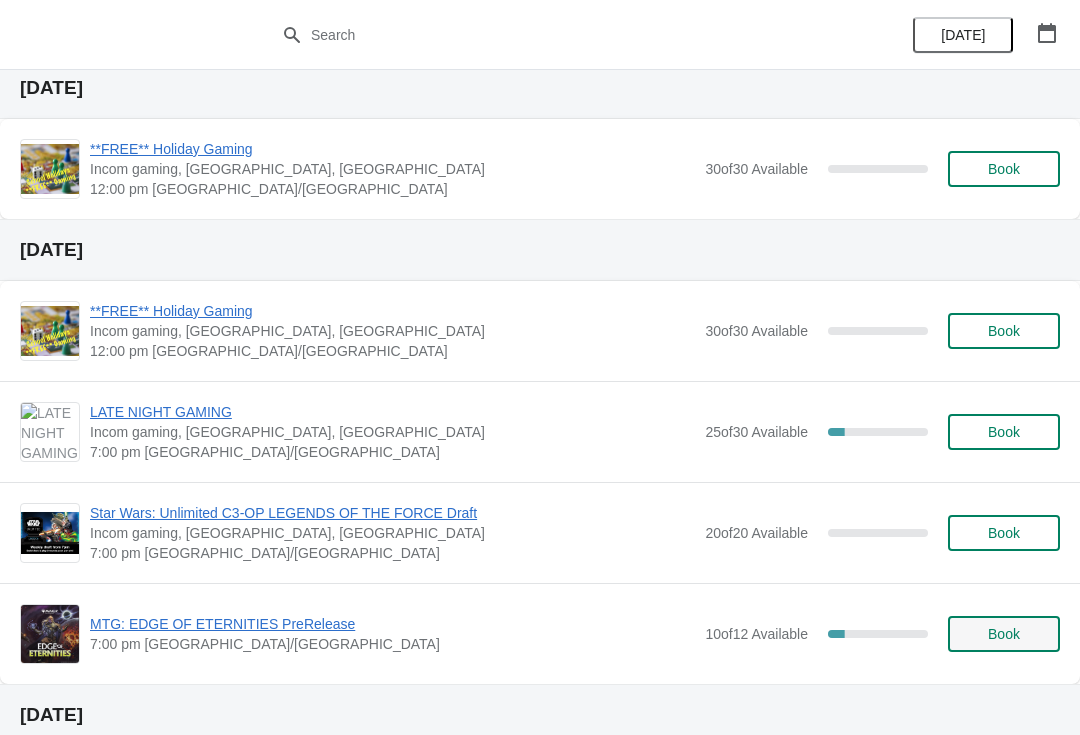 click on "Book" at bounding box center (1004, 634) 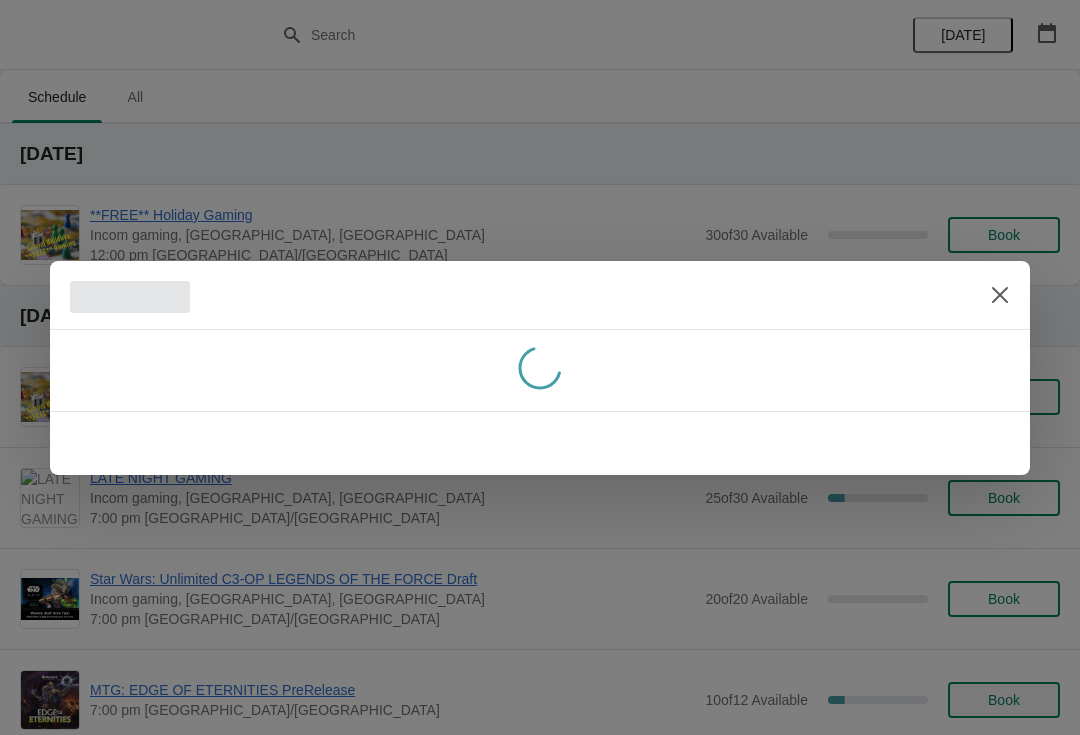 scroll, scrollTop: 66, scrollLeft: 0, axis: vertical 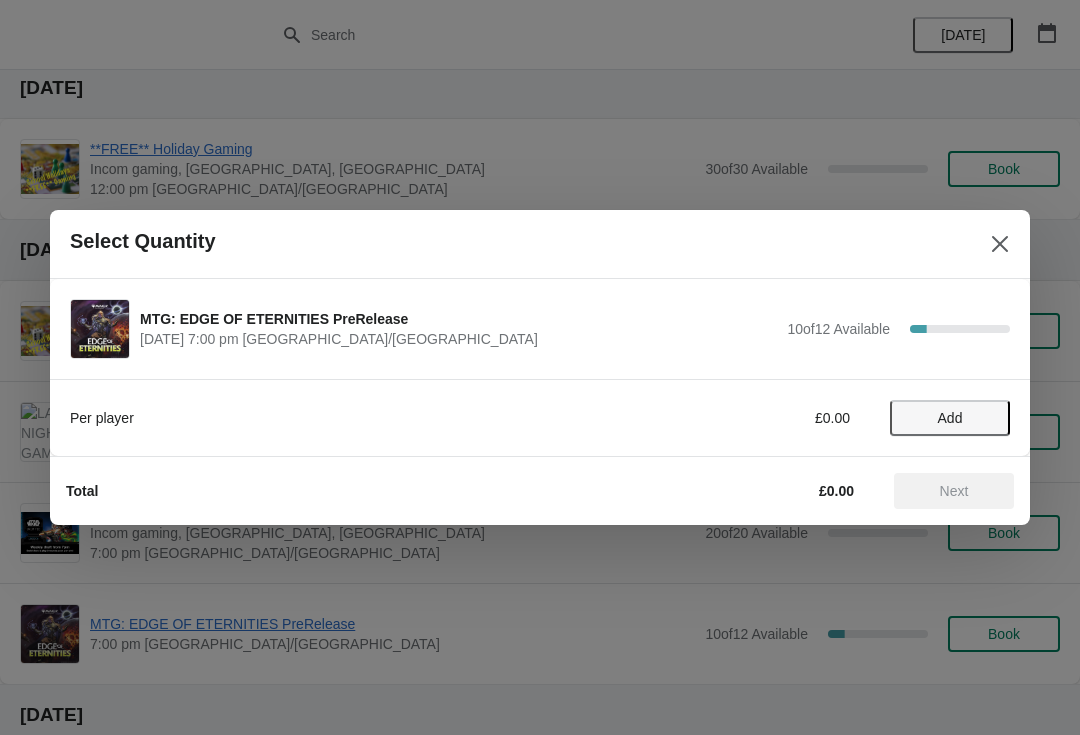 click on "Add" at bounding box center (950, 418) 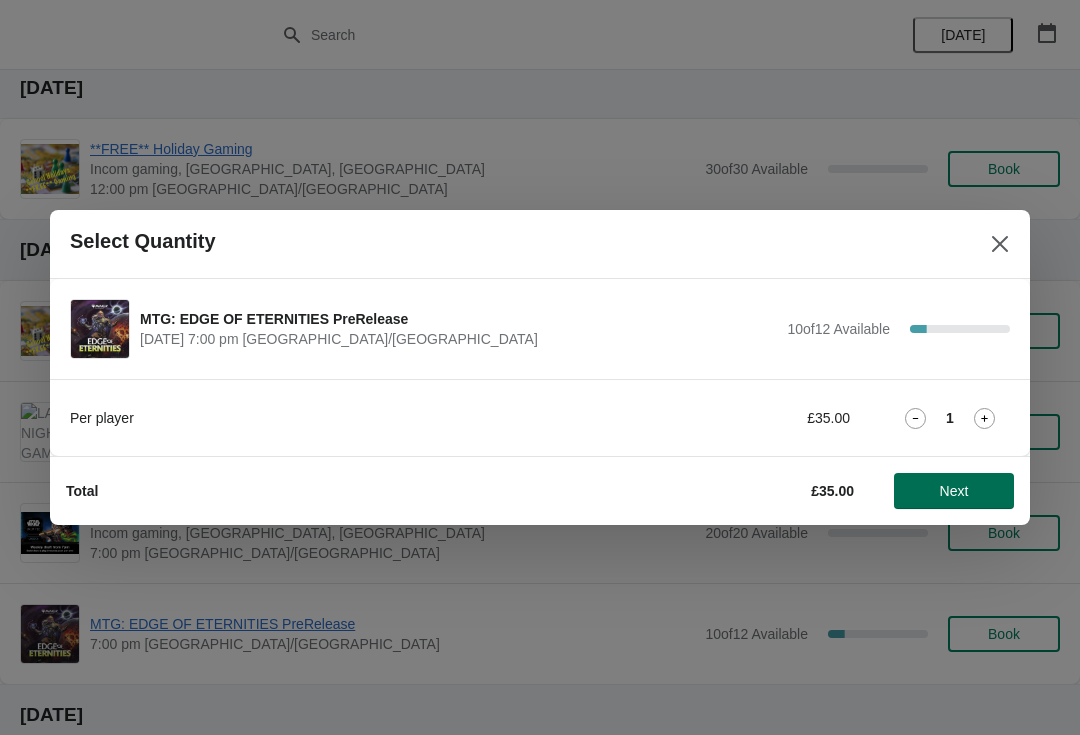 click on "Next" at bounding box center [954, 491] 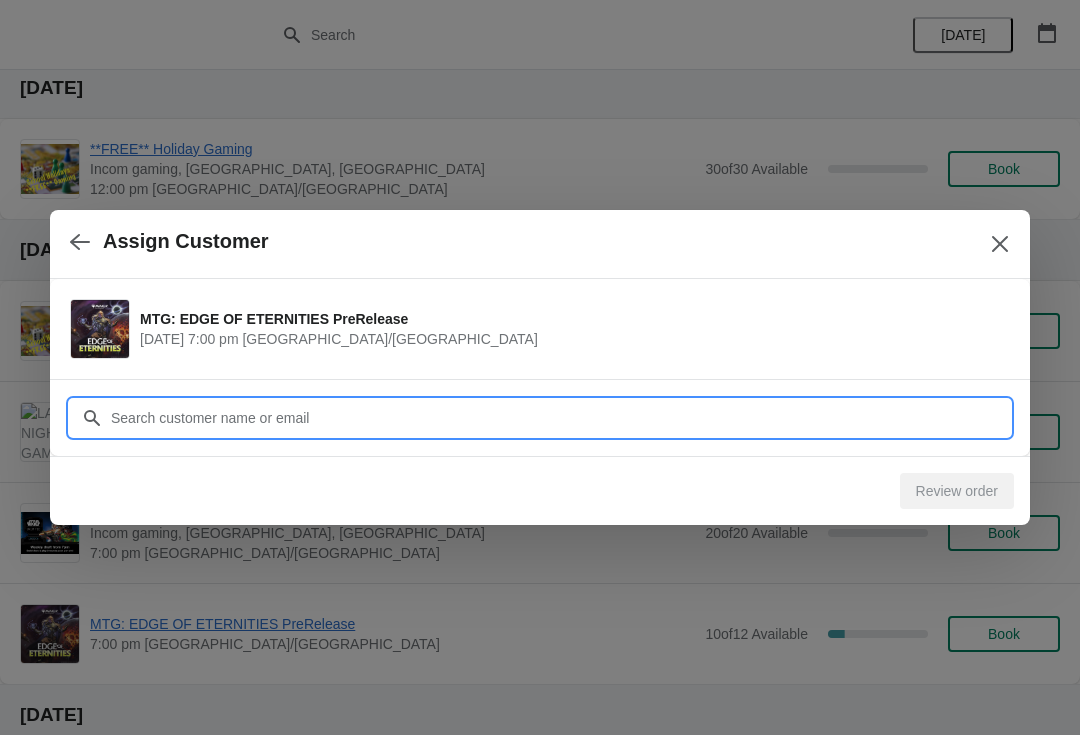 click on "Customer" at bounding box center [560, 418] 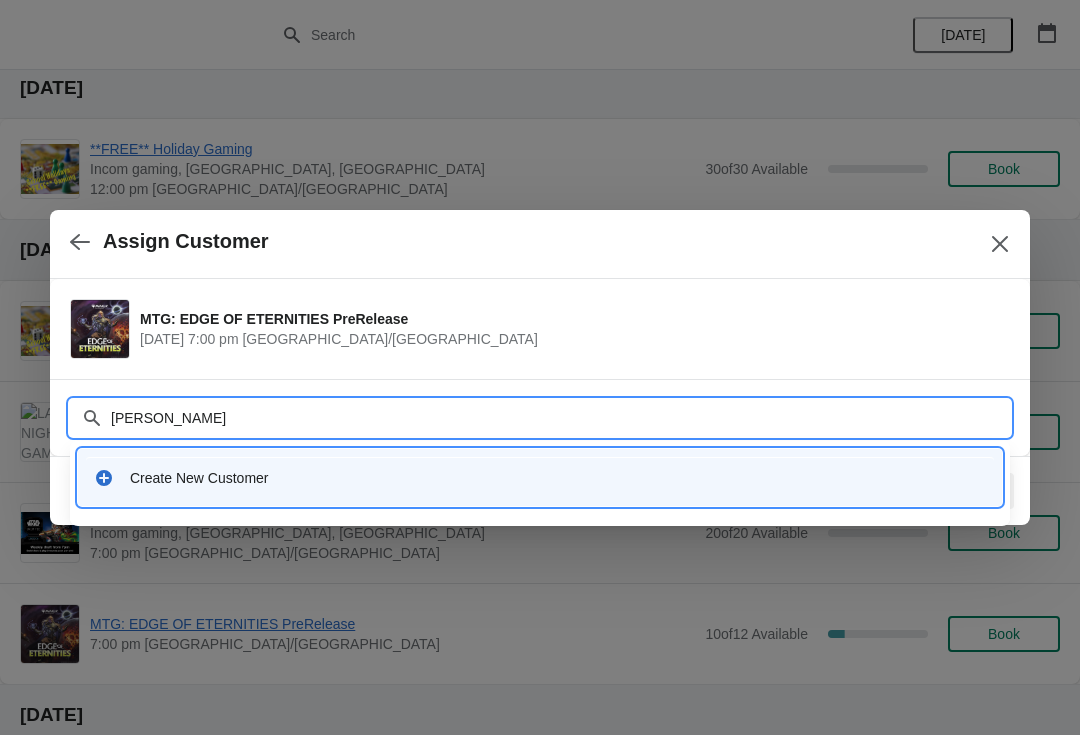 type on "[PERSON_NAME]" 